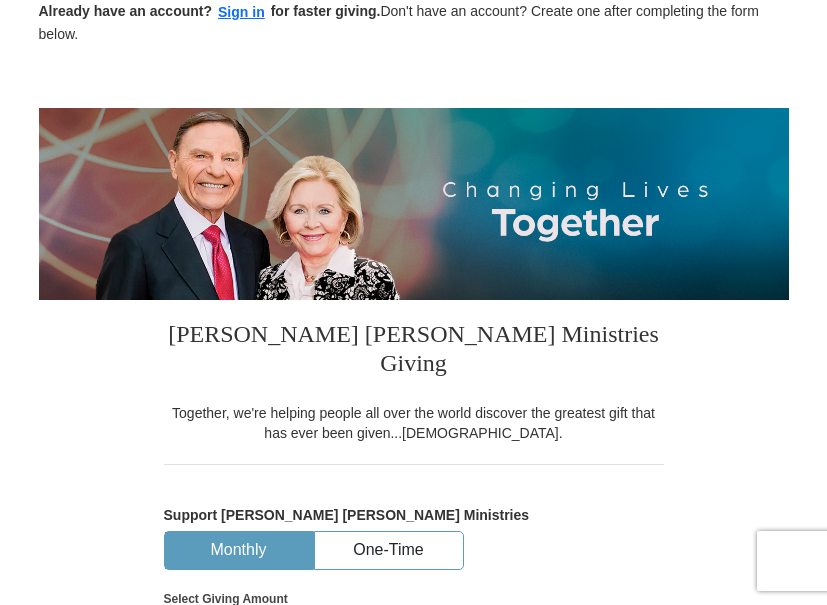 scroll, scrollTop: 0, scrollLeft: 0, axis: both 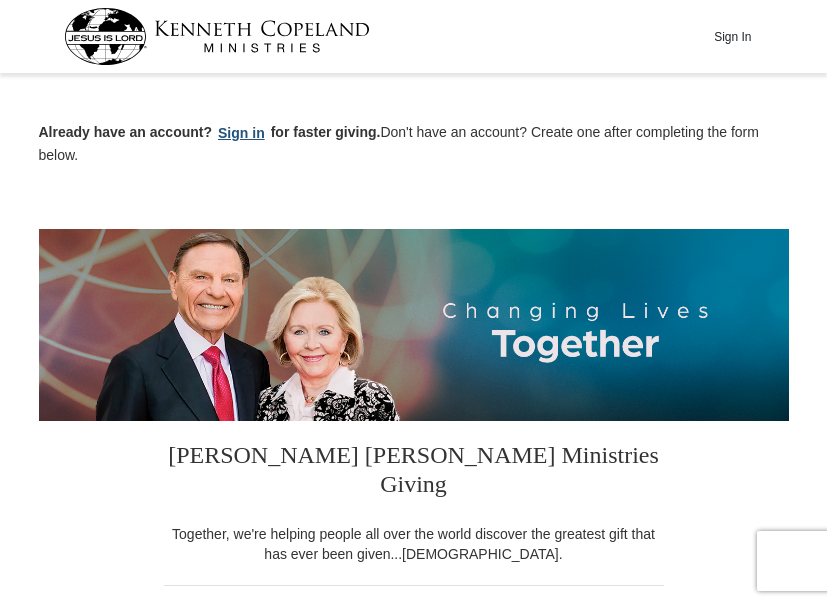 click on "Sign in" at bounding box center (241, 133) 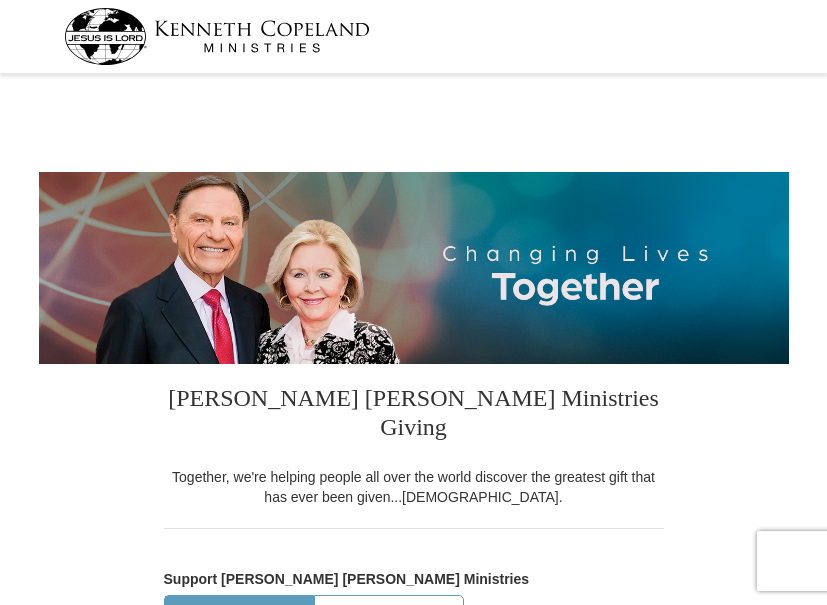 scroll, scrollTop: 1, scrollLeft: 0, axis: vertical 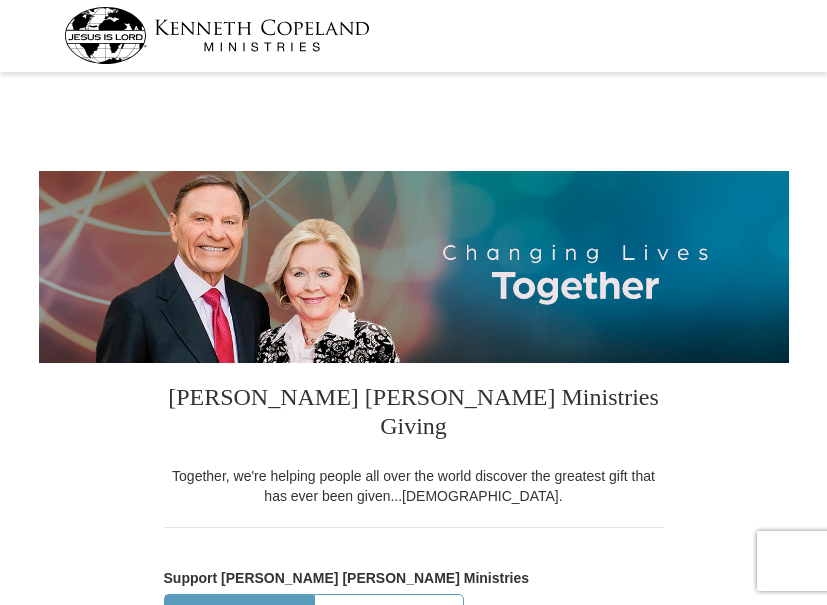 select on "OH" 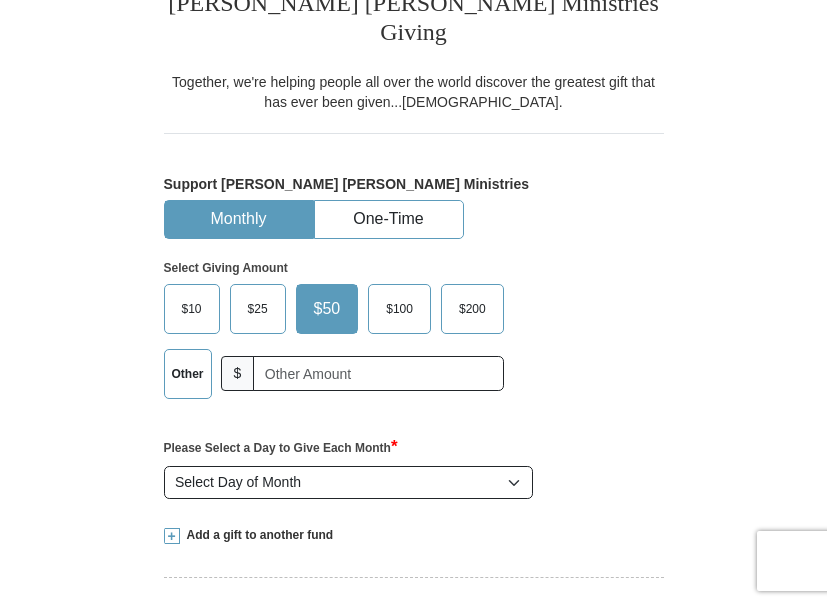 scroll, scrollTop: 400, scrollLeft: 0, axis: vertical 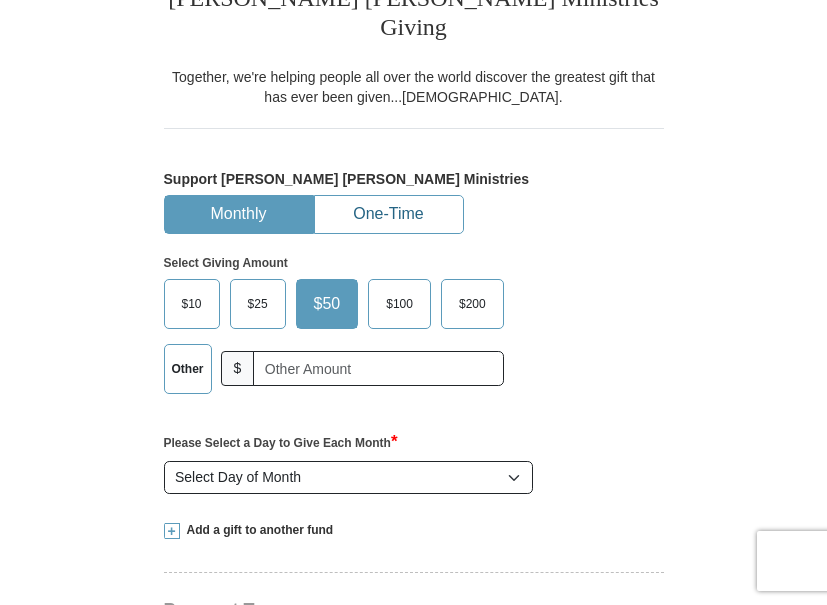 click on "One-Time" at bounding box center (389, 214) 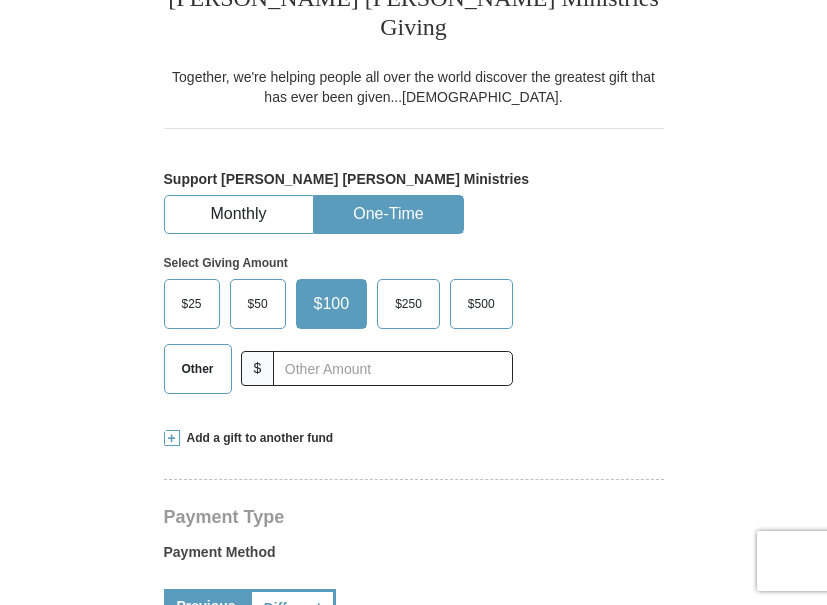 click on "One-Time" at bounding box center (389, 214) 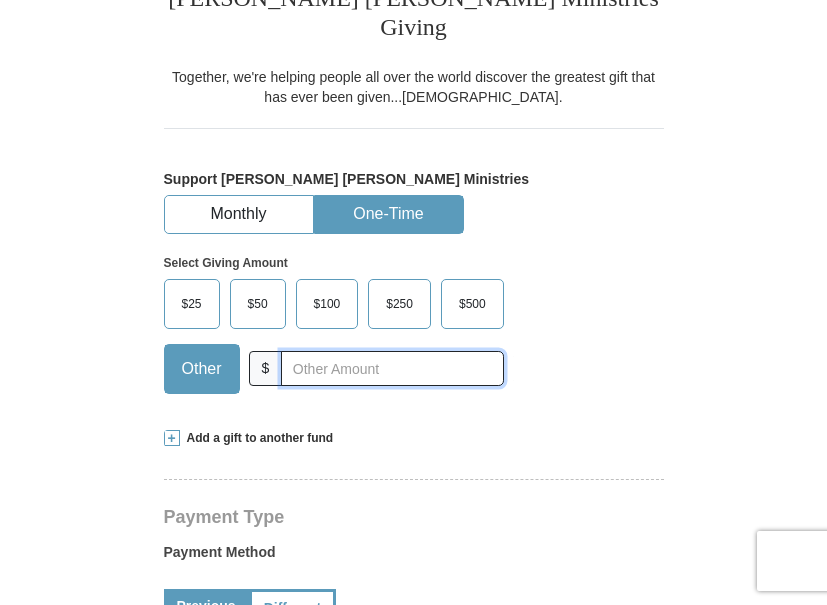 click at bounding box center [392, 368] 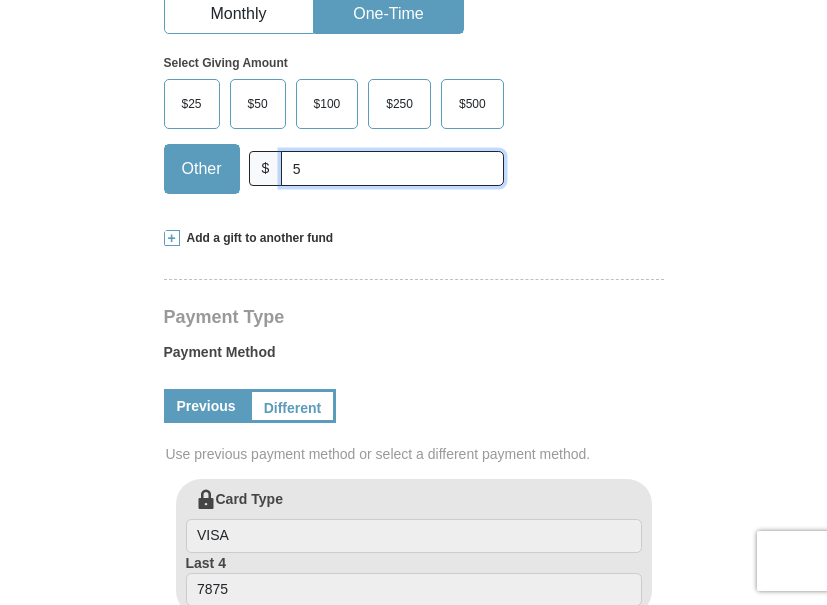 scroll, scrollTop: 700, scrollLeft: 0, axis: vertical 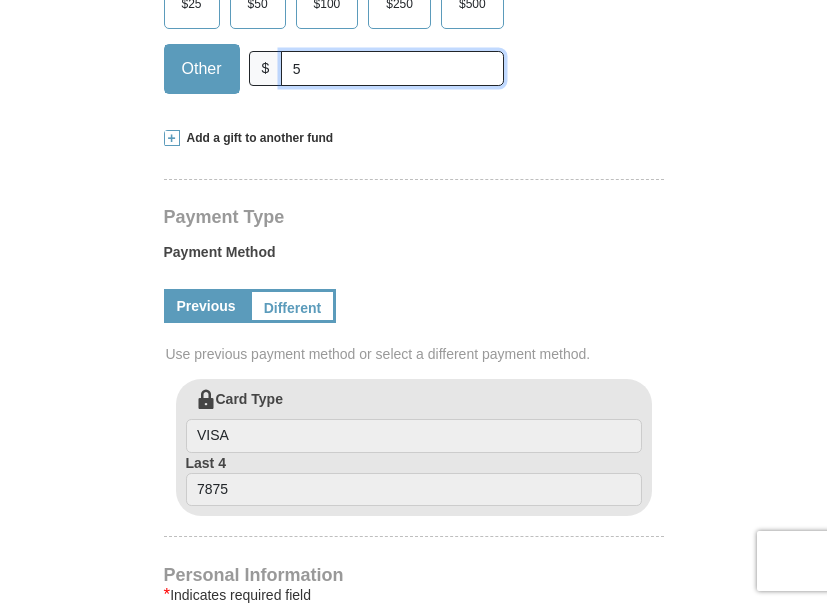 type on "5" 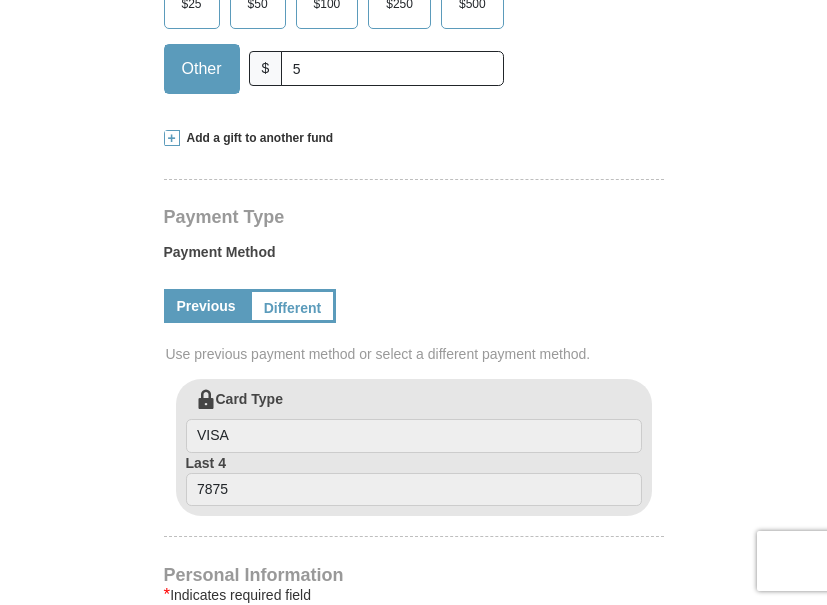 click at bounding box center (172, 138) 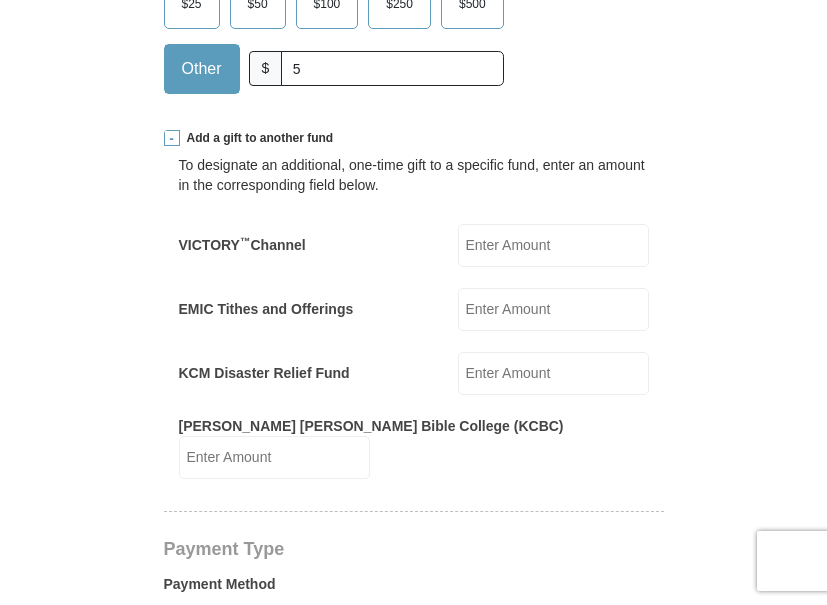 click on "VICTORY ™  Channel" at bounding box center (553, 245) 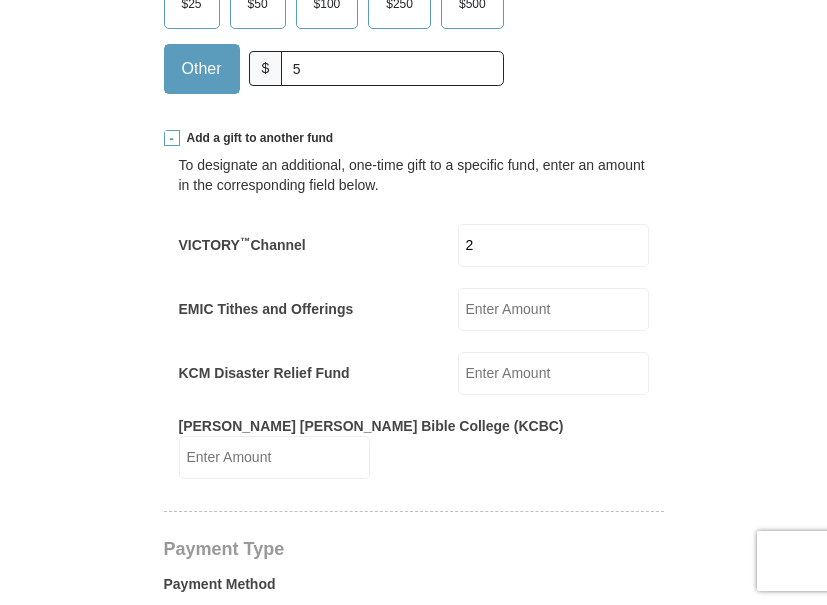 type on "20" 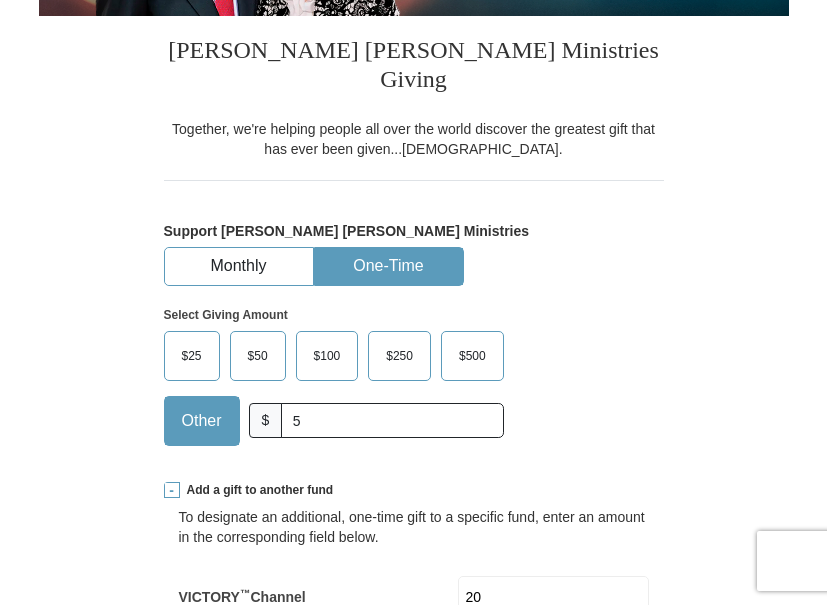 scroll, scrollTop: 300, scrollLeft: 0, axis: vertical 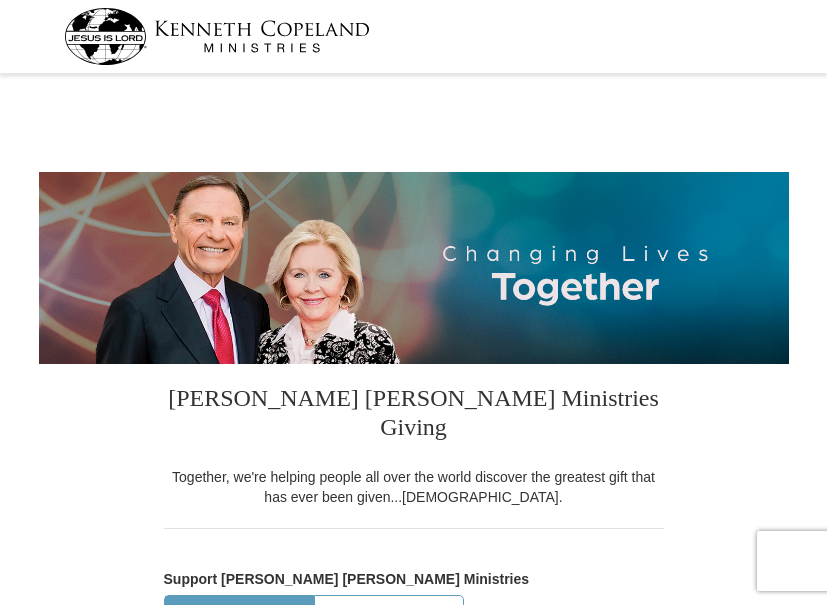 select on "OH" 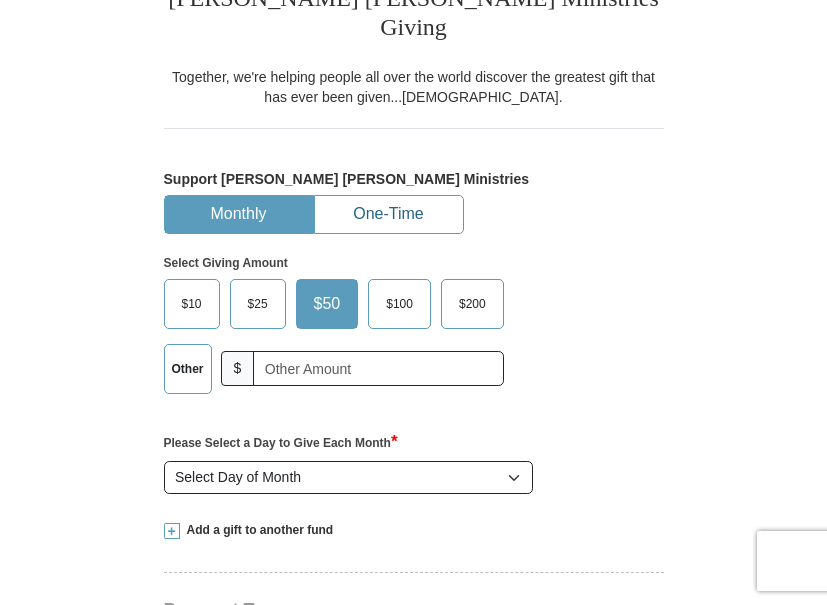 scroll, scrollTop: 400, scrollLeft: 0, axis: vertical 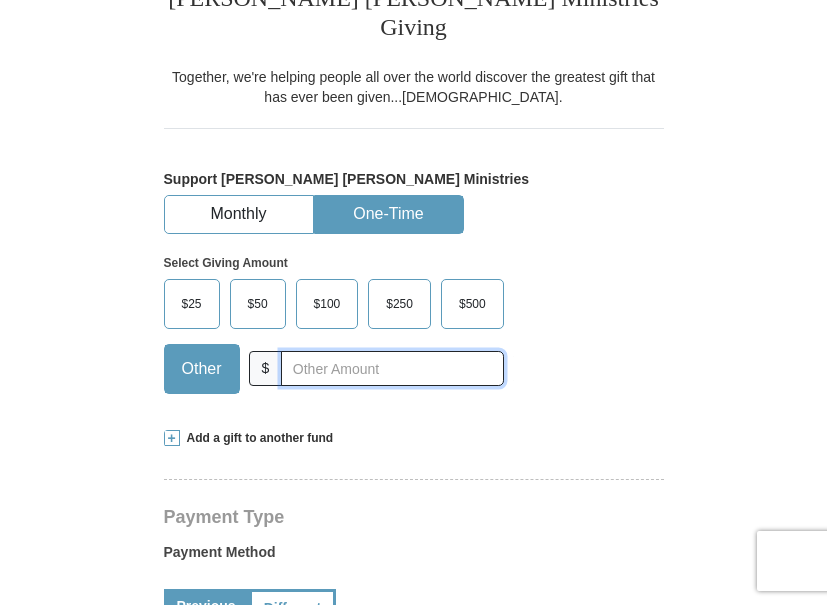 click at bounding box center (392, 368) 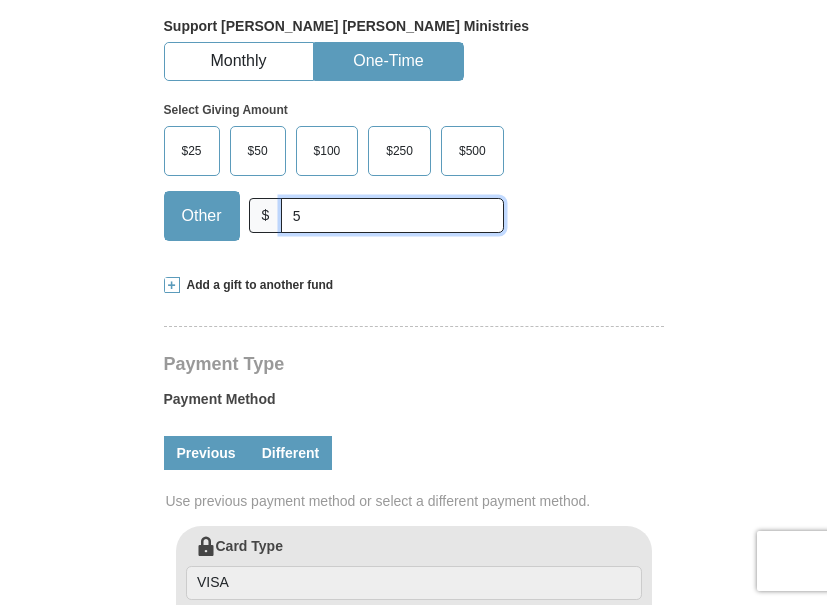 scroll, scrollTop: 600, scrollLeft: 0, axis: vertical 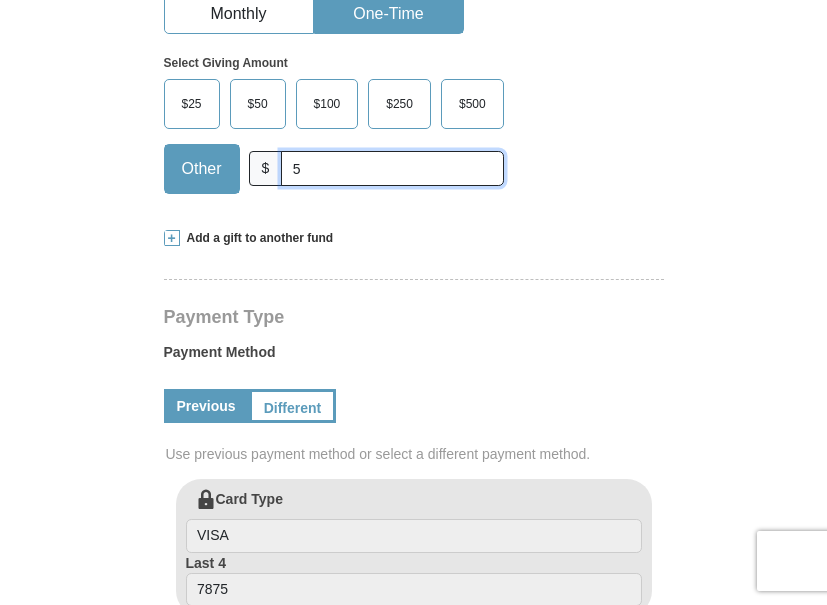 type on "5" 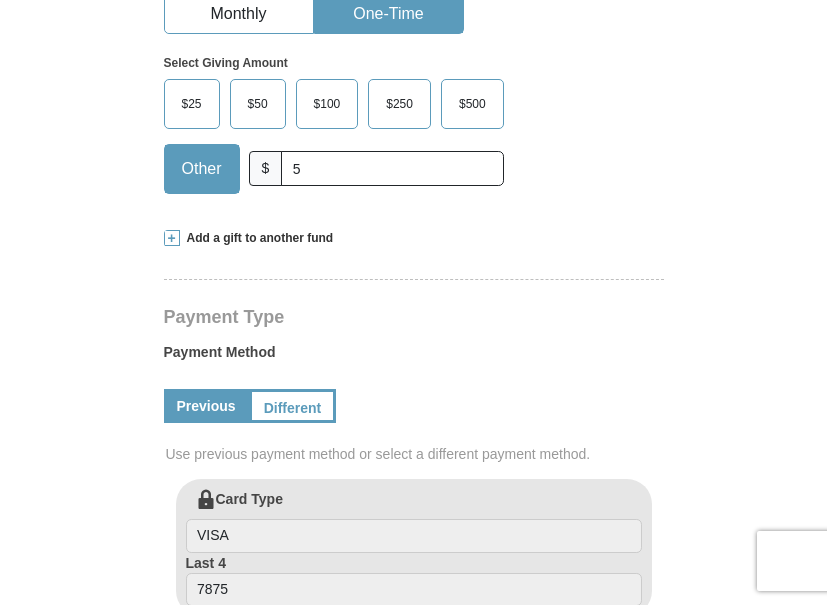 click at bounding box center [172, 238] 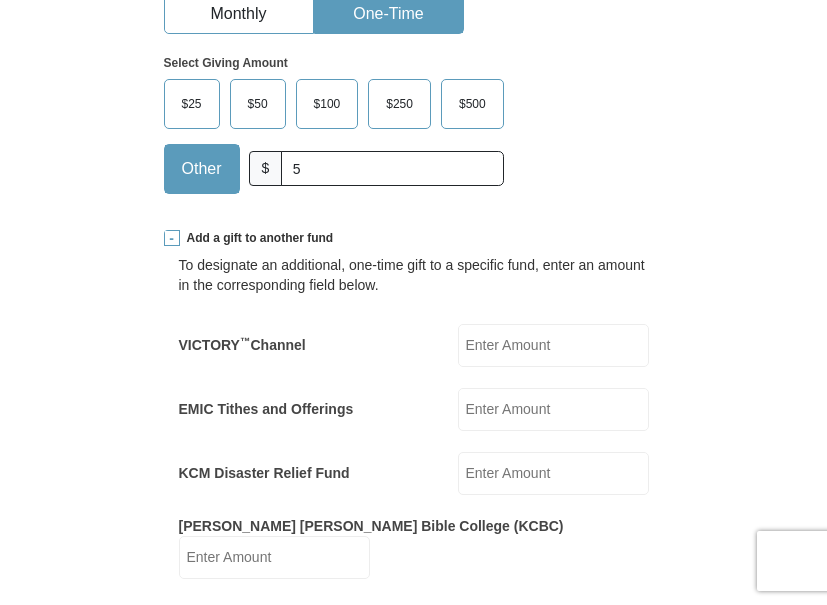 click on "VICTORY ™  Channel" at bounding box center [553, 345] 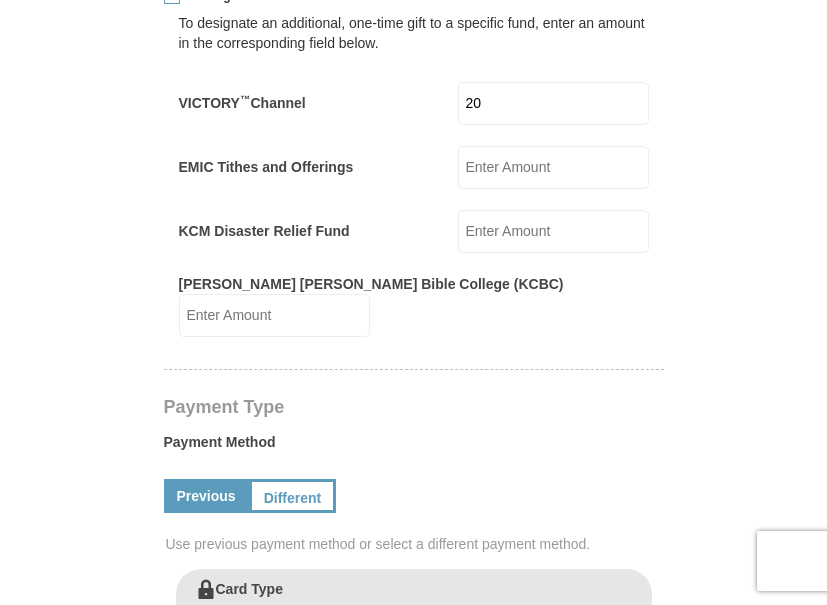 scroll, scrollTop: 900, scrollLeft: 0, axis: vertical 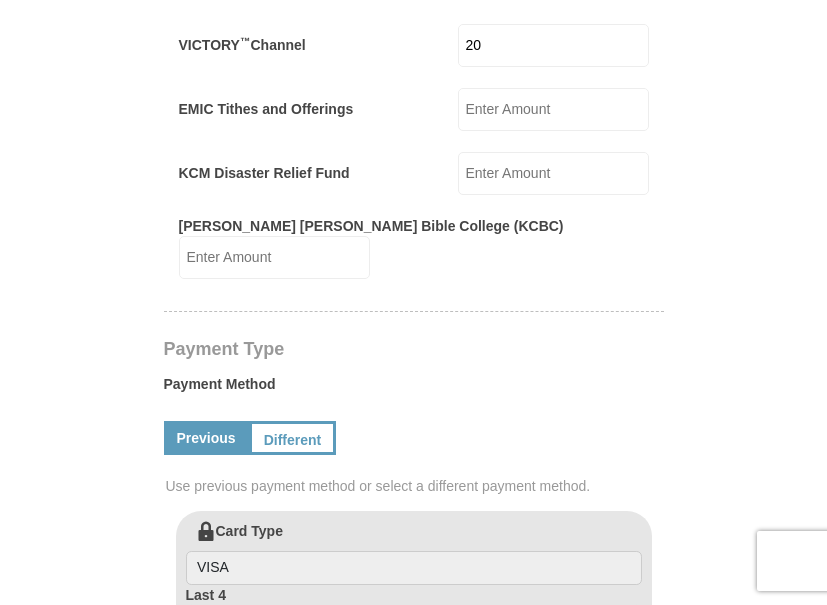 type on "20" 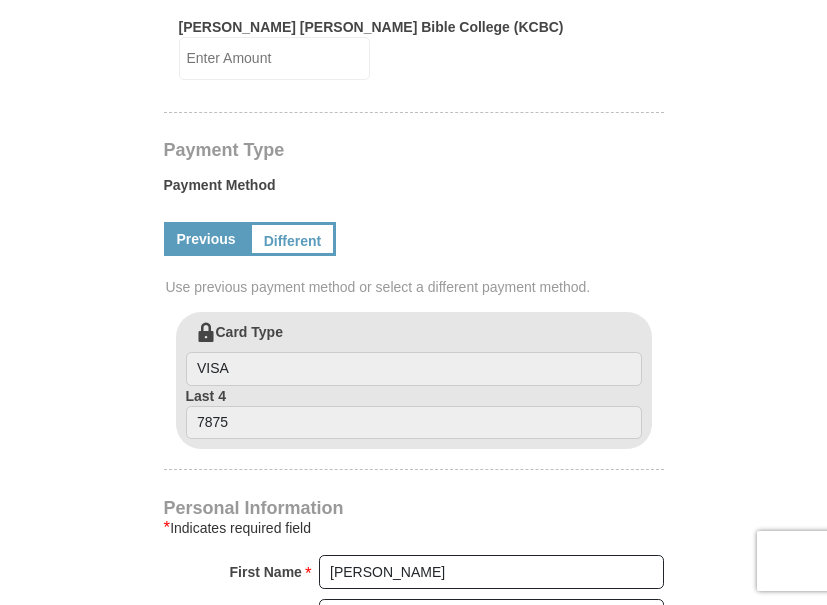 scroll, scrollTop: 1100, scrollLeft: 0, axis: vertical 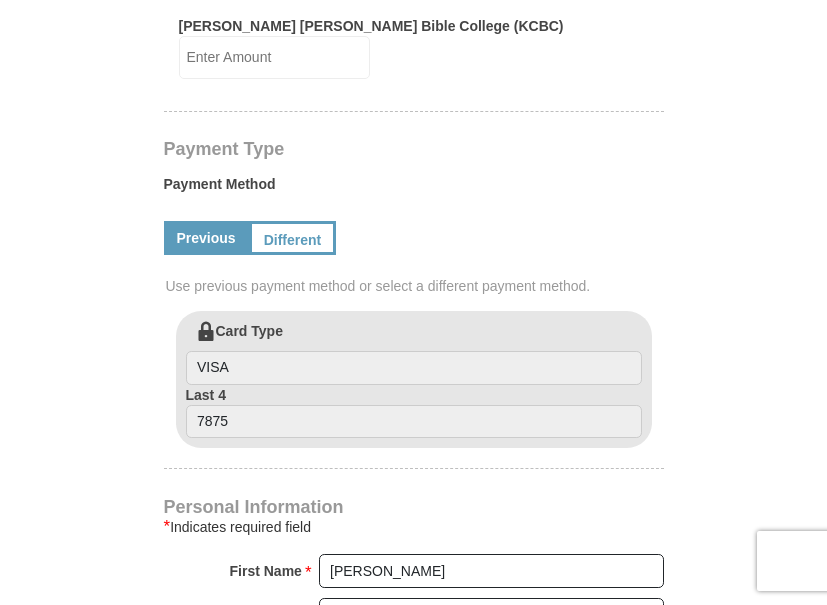 type on "5" 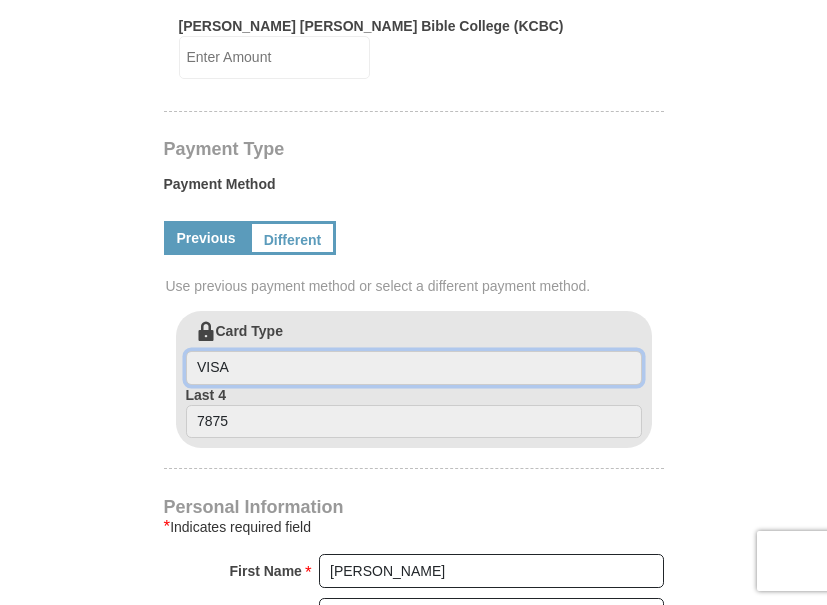 click on "VISA" at bounding box center (414, 368) 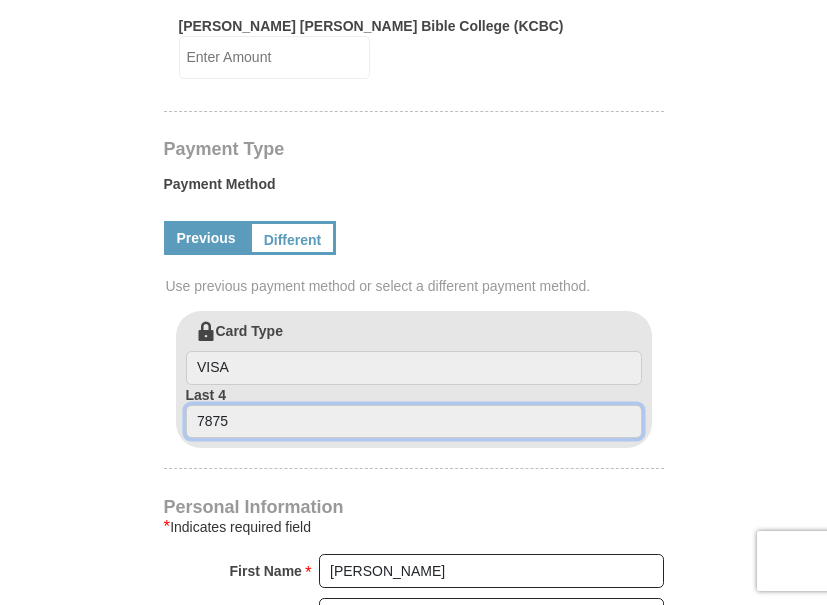 click on "7875" at bounding box center (414, 422) 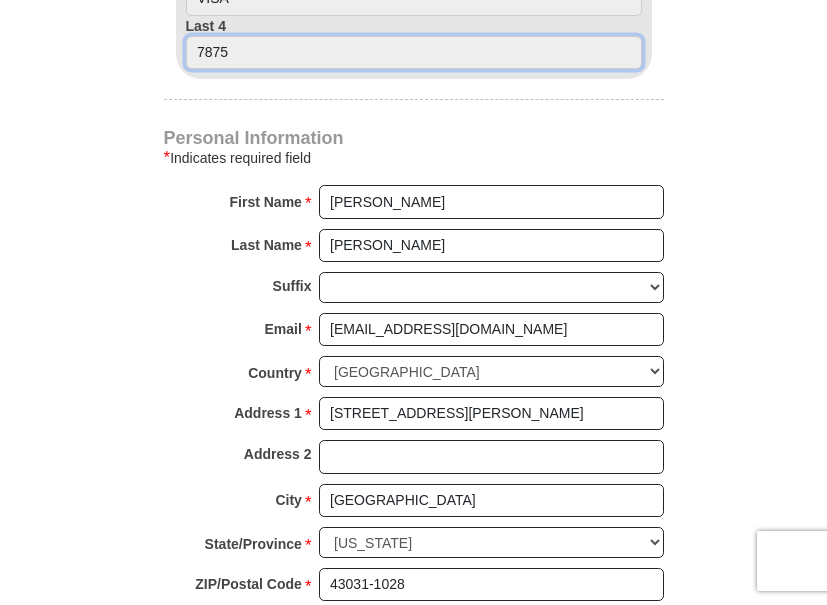 scroll, scrollTop: 1500, scrollLeft: 0, axis: vertical 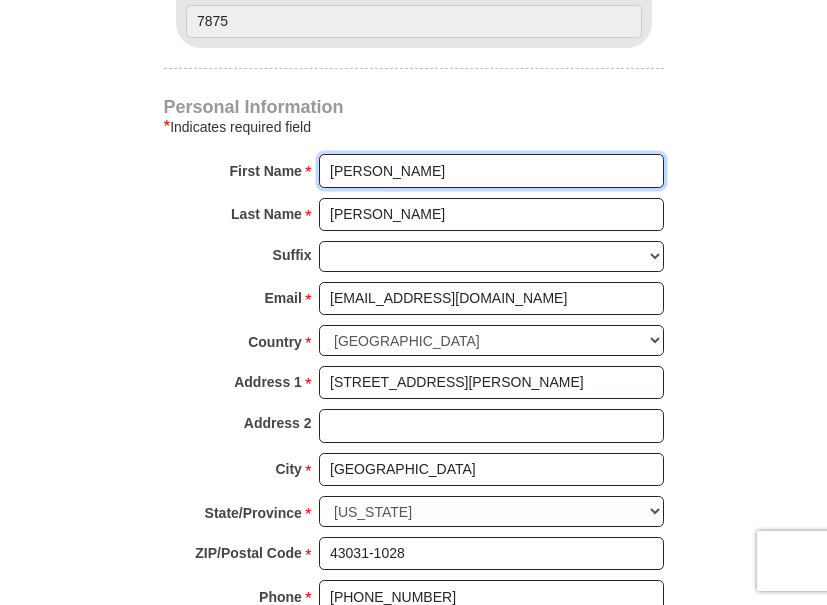 drag, startPoint x: 377, startPoint y: 123, endPoint x: 361, endPoint y: 121, distance: 16.124516 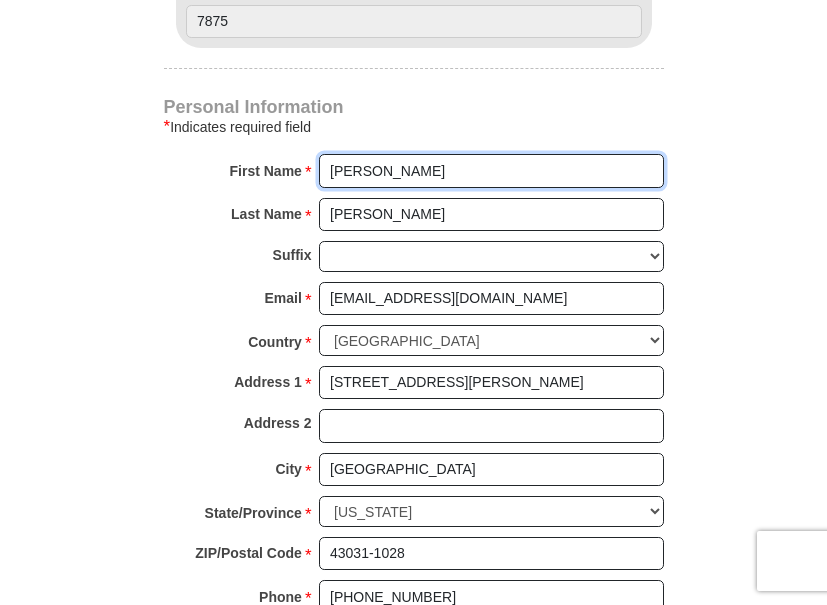 type on "Mike & lynn" 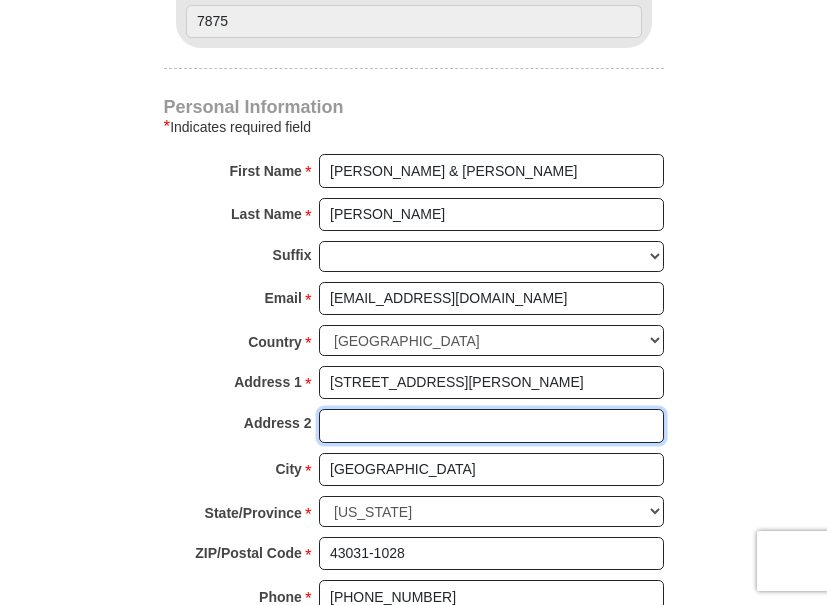 type on "275 Upham Dr" 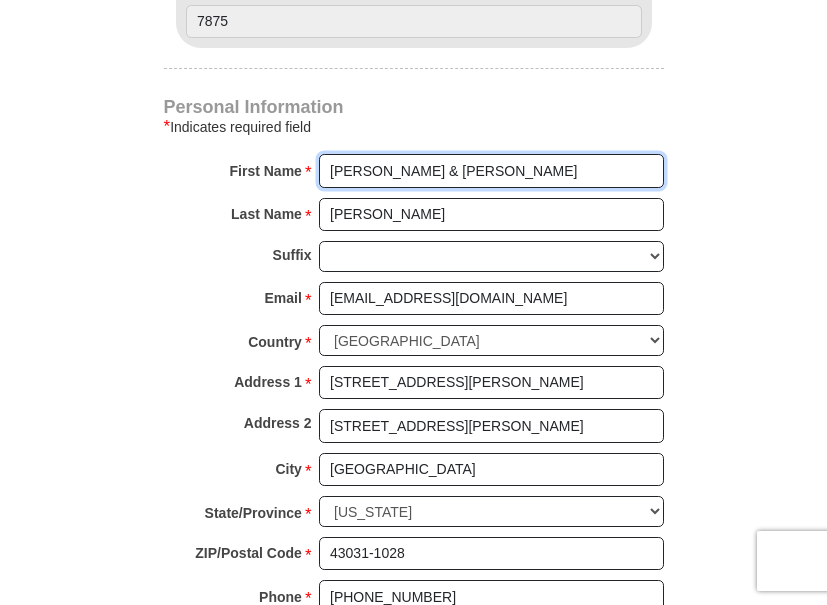 click on "Mike & lynn" at bounding box center (491, 171) 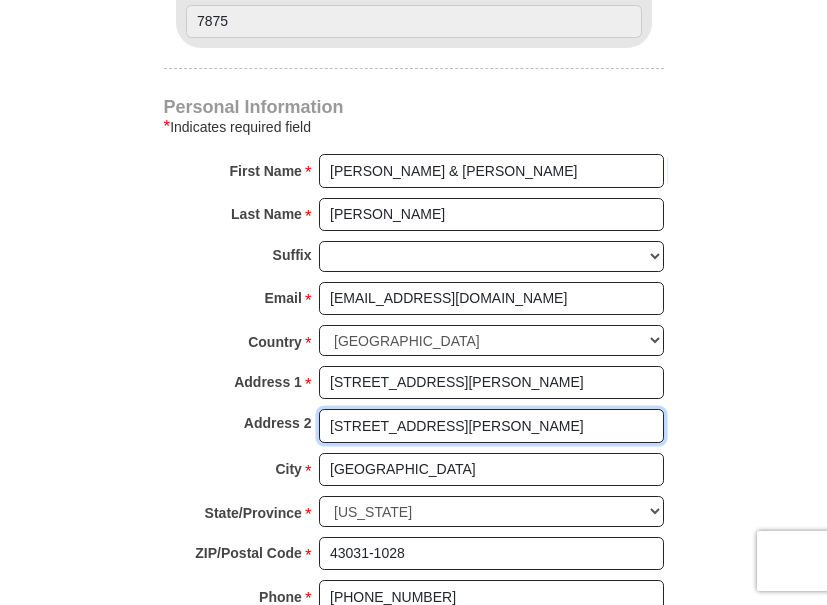drag, startPoint x: 438, startPoint y: 380, endPoint x: 297, endPoint y: 378, distance: 141.01419 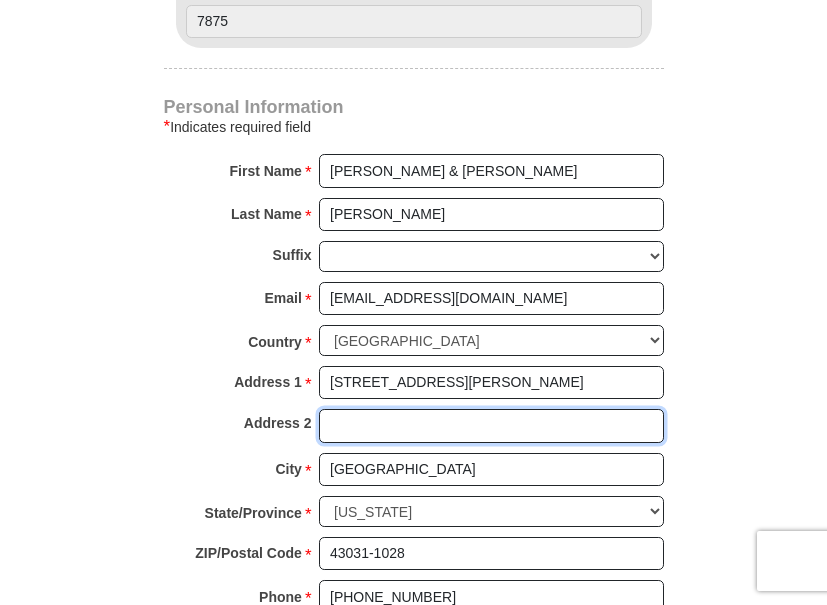 type 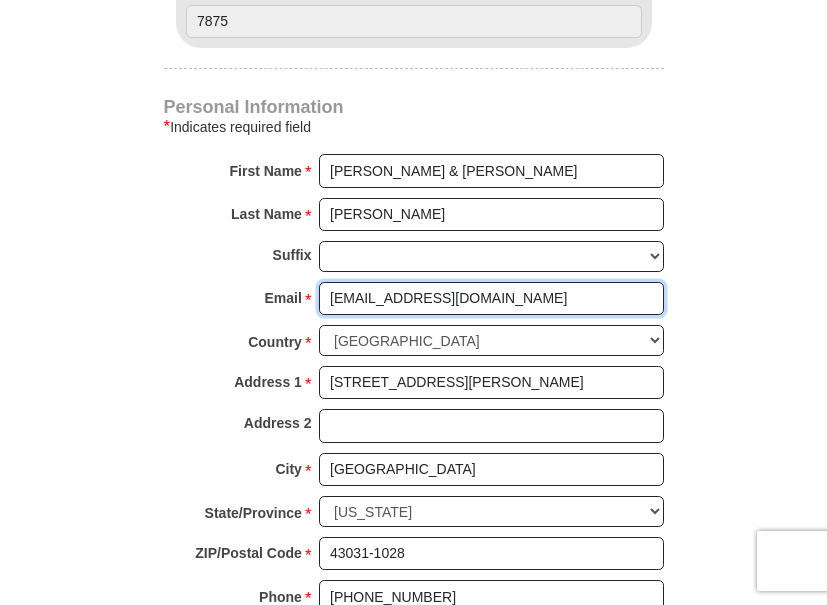 drag, startPoint x: 391, startPoint y: 249, endPoint x: 318, endPoint y: 247, distance: 73.02739 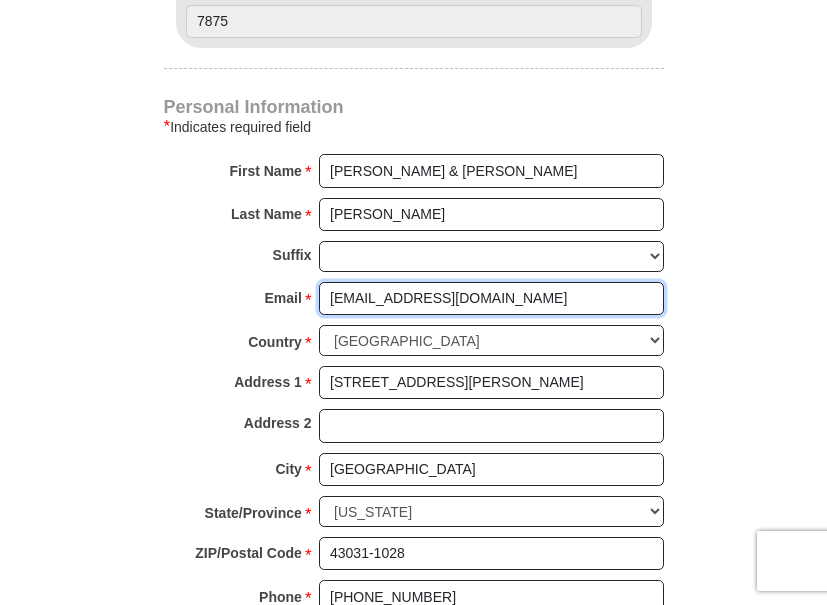 type on "mfoor2010@gmail.com" 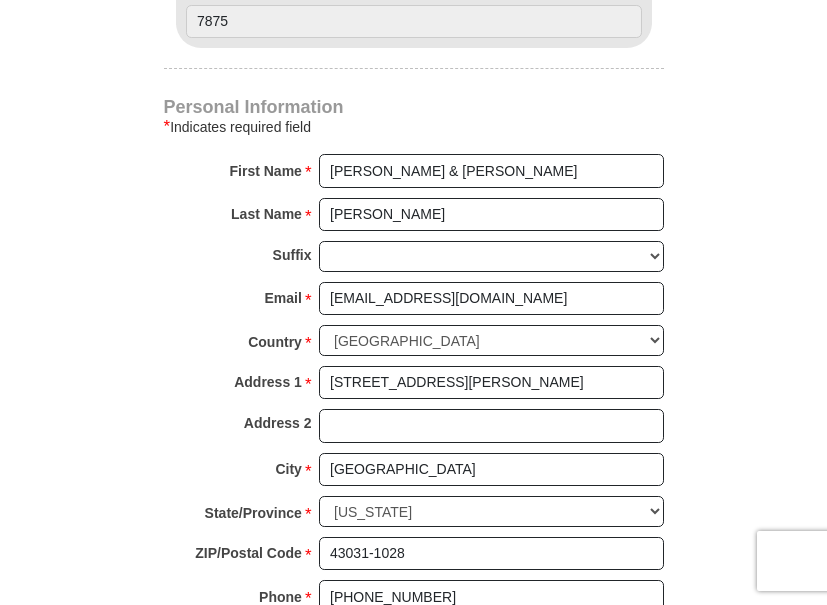 type on "275 Upham Dr" 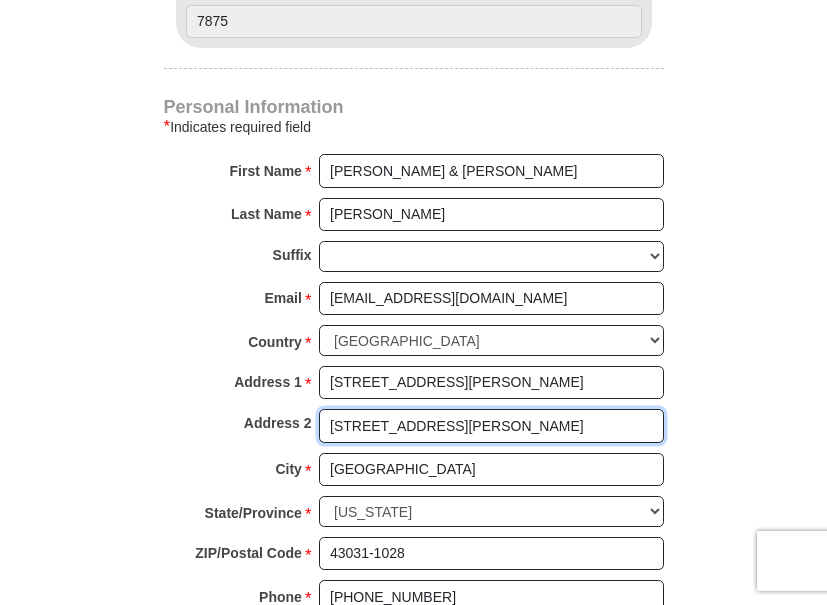 drag, startPoint x: 447, startPoint y: 371, endPoint x: 292, endPoint y: 371, distance: 155 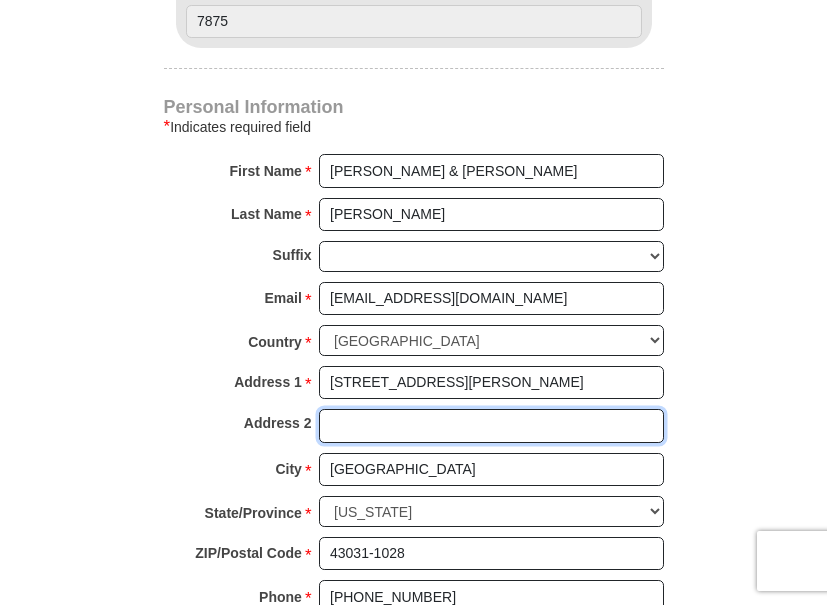 type 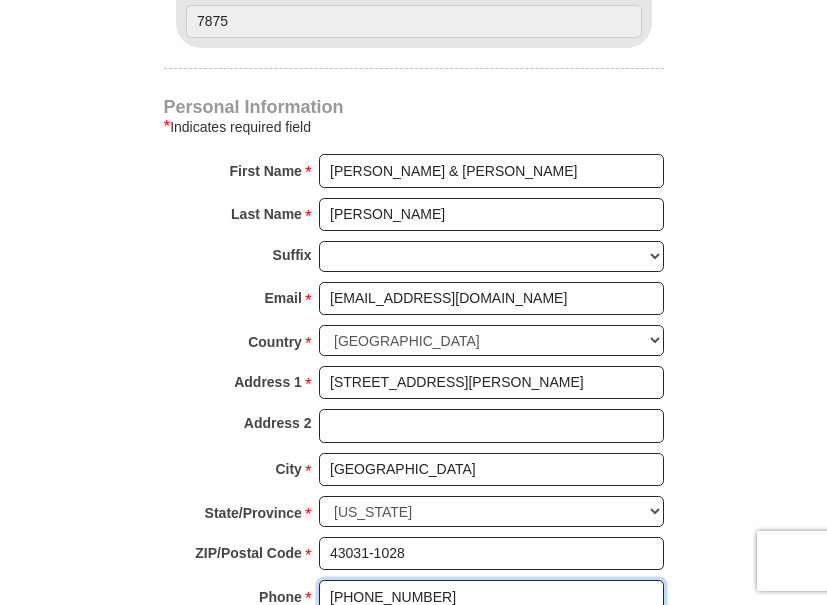 click on "(740) 817-0663" at bounding box center [491, 597] 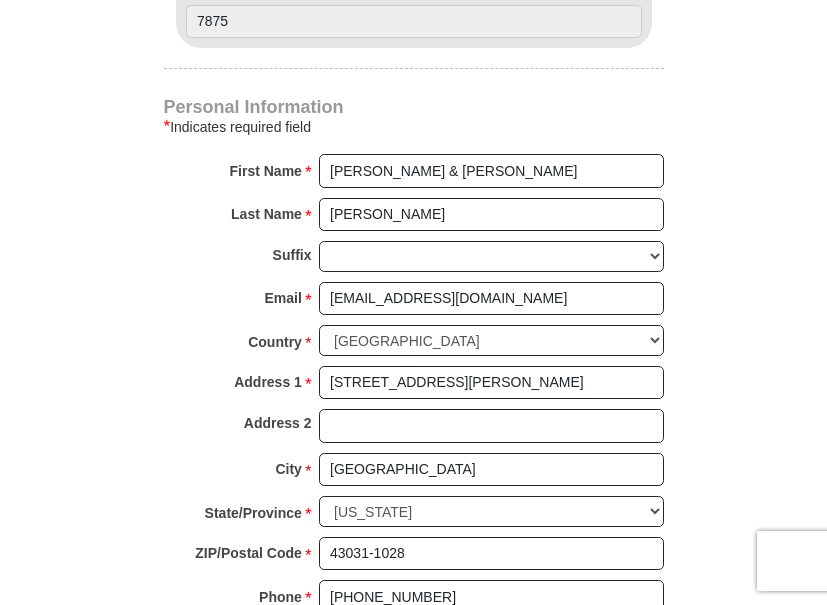 click on "Kenneth Copeland Ministries Giving
Together, we're helping people all over the world discover the greatest gift that has ever been given...Jesus.
Support Kenneth Copeland Ministries
Monthly
One-Time
Select Giving Amount
Amount must be a valid number
The total gift cannot be less than $1.00
$25 $50" at bounding box center (414, -183) 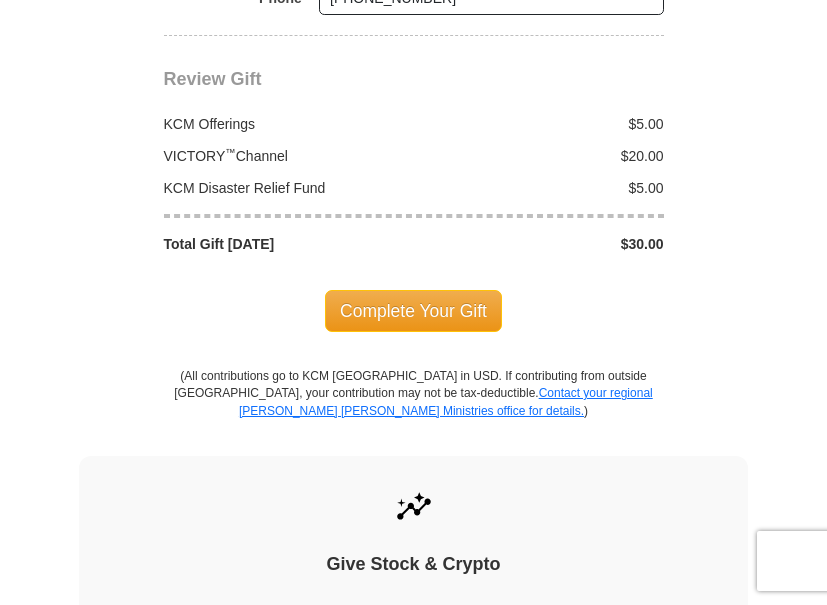 scroll, scrollTop: 2100, scrollLeft: 0, axis: vertical 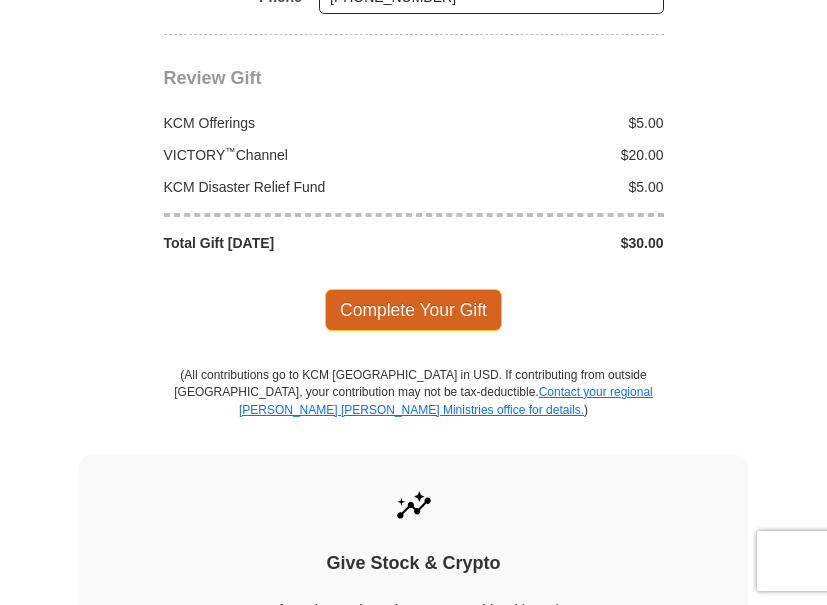 click on "Complete Your Gift" at bounding box center [413, 310] 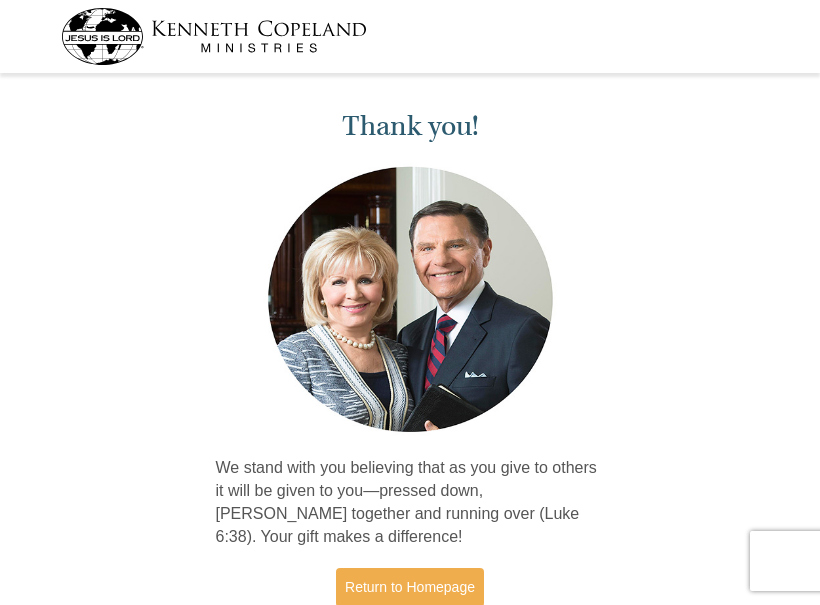 scroll, scrollTop: 0, scrollLeft: 0, axis: both 